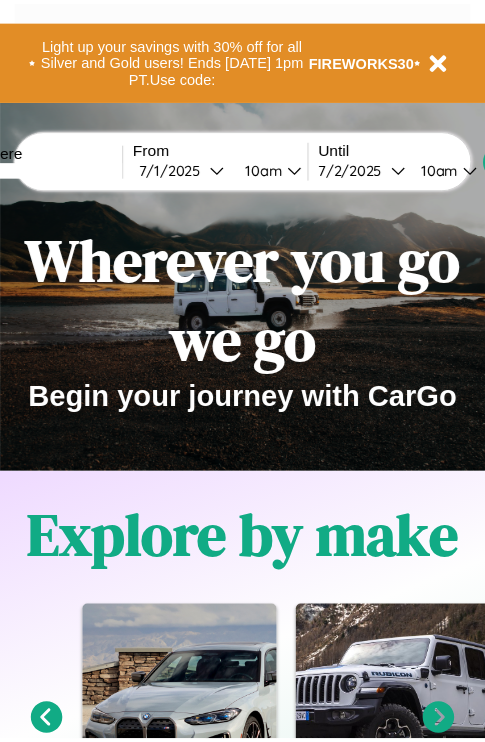 scroll, scrollTop: 0, scrollLeft: 0, axis: both 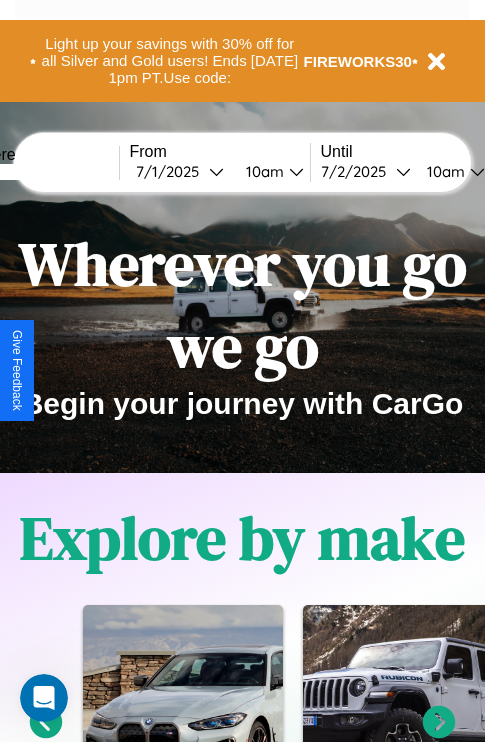 click at bounding box center (44, 172) 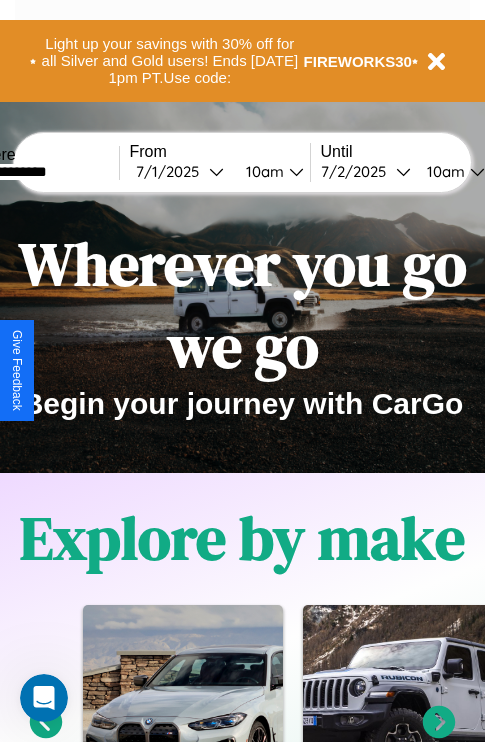 type on "**********" 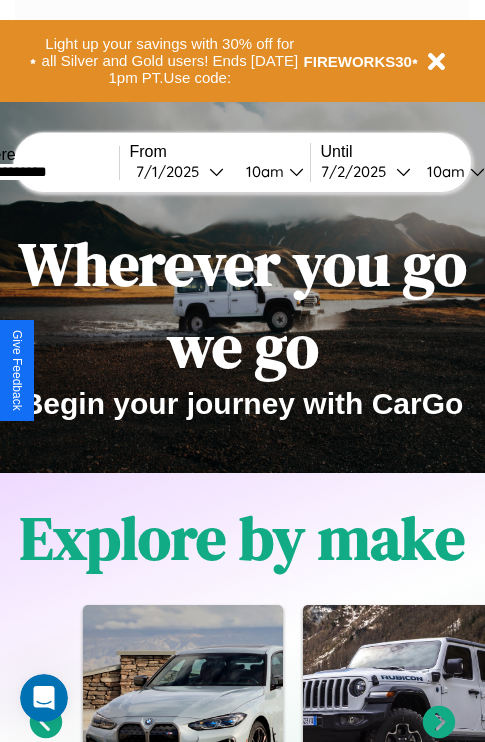 click on "[DATE]" at bounding box center (172, 171) 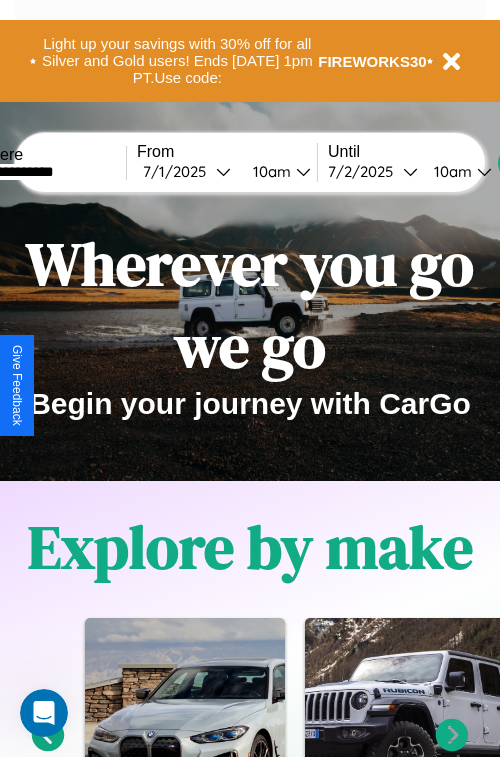 select on "*" 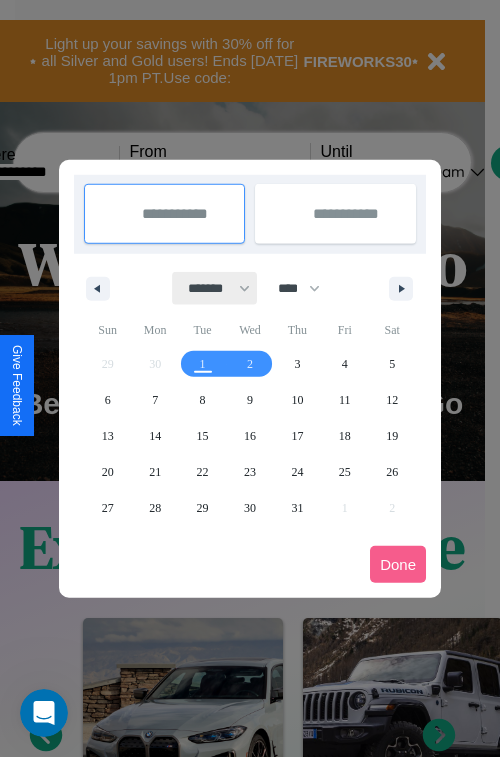 click on "******* ******** ***** ***** *** **** **** ****** ********* ******* ******** ********" at bounding box center (215, 288) 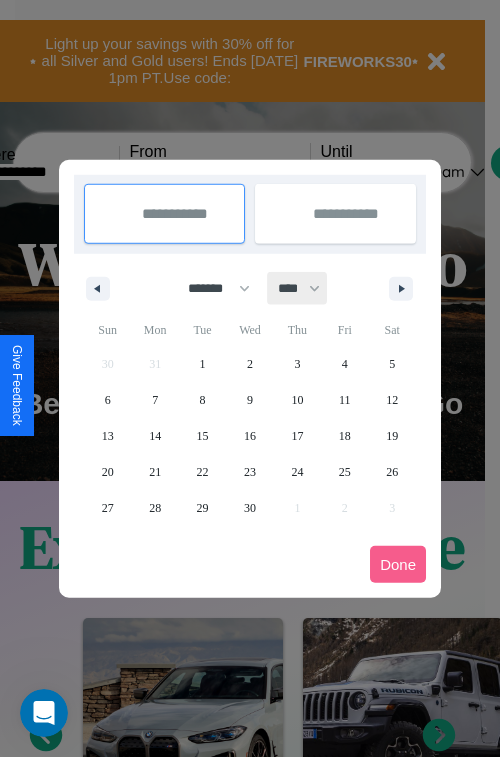 click on "**** **** **** **** **** **** **** **** **** **** **** **** **** **** **** **** **** **** **** **** **** **** **** **** **** **** **** **** **** **** **** **** **** **** **** **** **** **** **** **** **** **** **** **** **** **** **** **** **** **** **** **** **** **** **** **** **** **** **** **** **** **** **** **** **** **** **** **** **** **** **** **** **** **** **** **** **** **** **** **** **** **** **** **** **** **** **** **** **** **** **** **** **** **** **** **** **** **** **** **** **** **** **** **** **** **** **** **** **** **** **** **** **** **** **** **** **** **** **** **** ****" at bounding box center (298, 288) 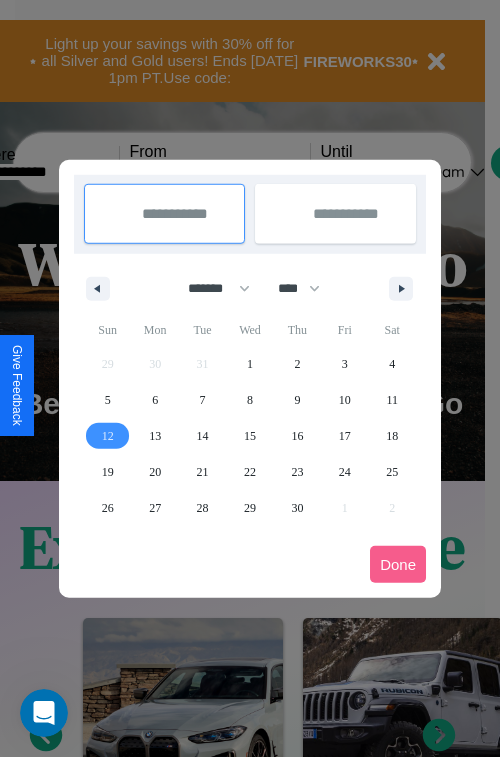 click on "12" at bounding box center (108, 436) 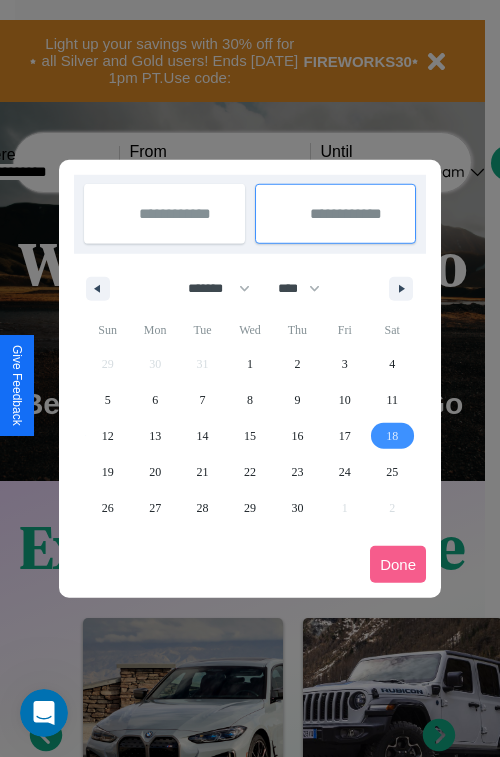 click on "18" at bounding box center (392, 436) 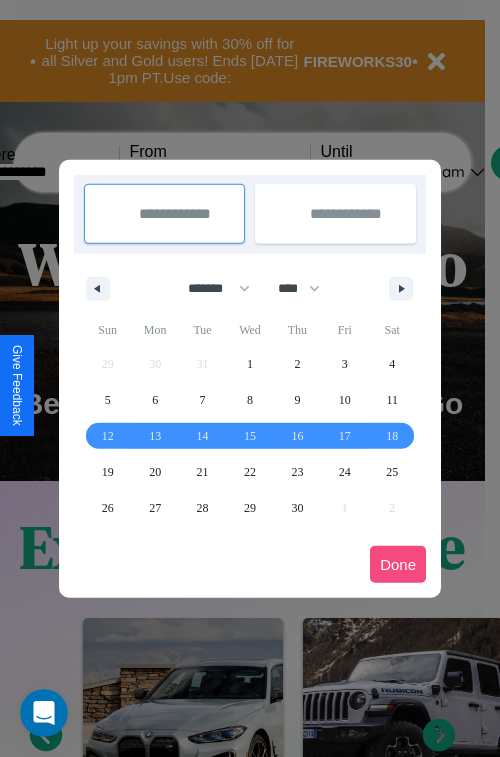 click on "Done" at bounding box center [398, 564] 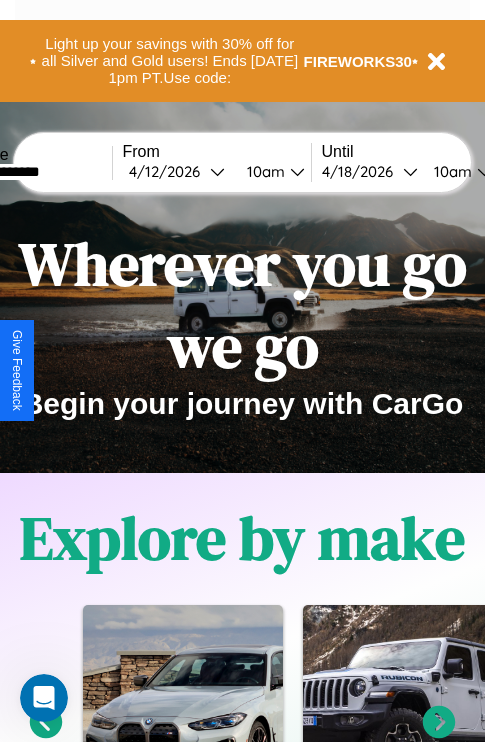 scroll, scrollTop: 0, scrollLeft: 74, axis: horizontal 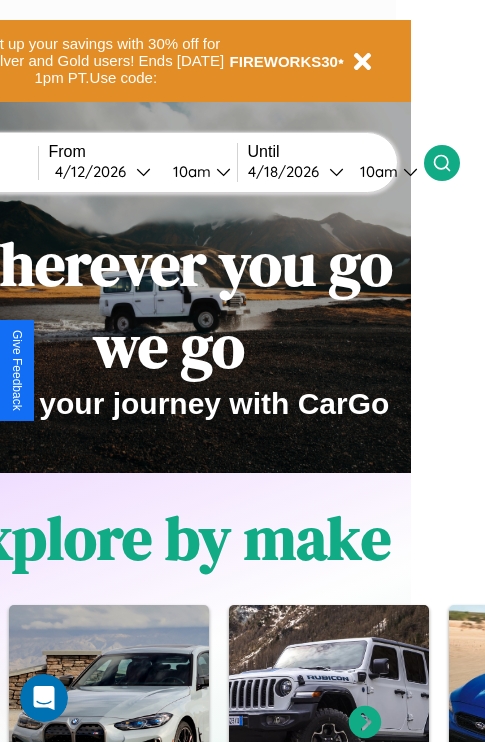click 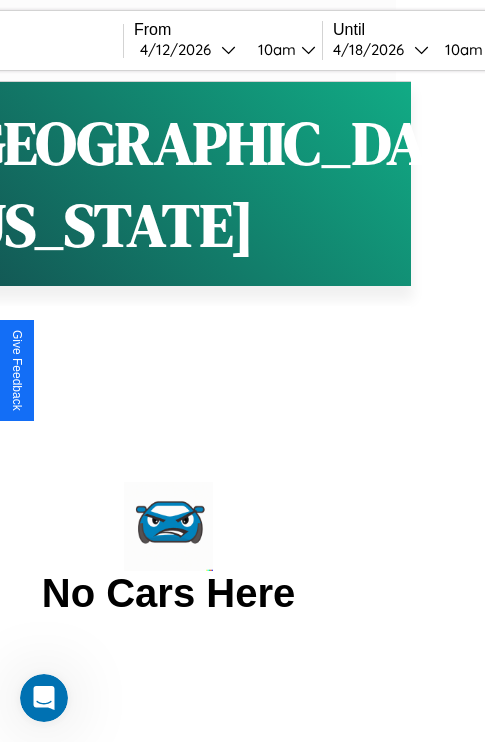 scroll, scrollTop: 0, scrollLeft: 0, axis: both 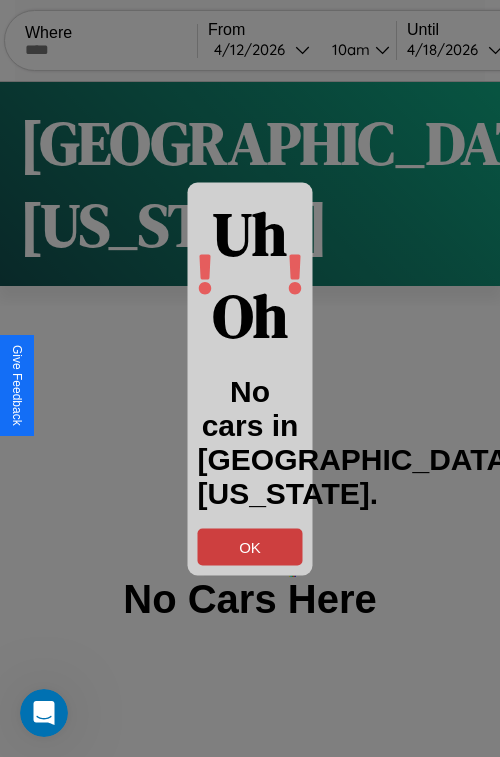 click on "OK" at bounding box center (250, 546) 